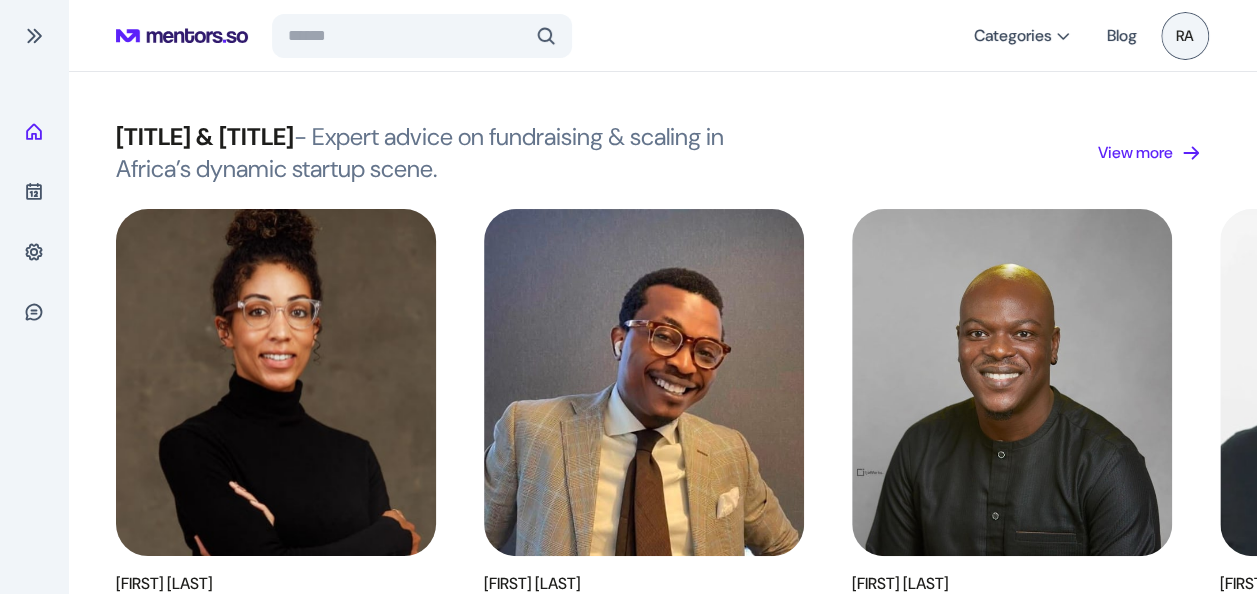 scroll, scrollTop: 0, scrollLeft: 0, axis: both 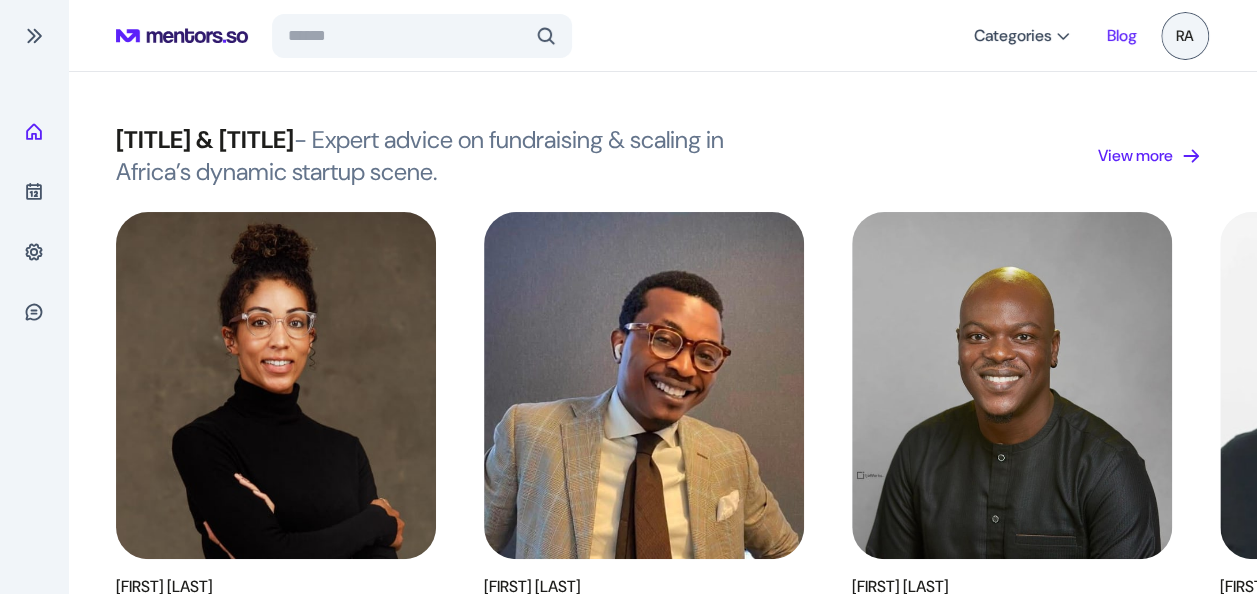 click on "Blog" at bounding box center [1122, 36] 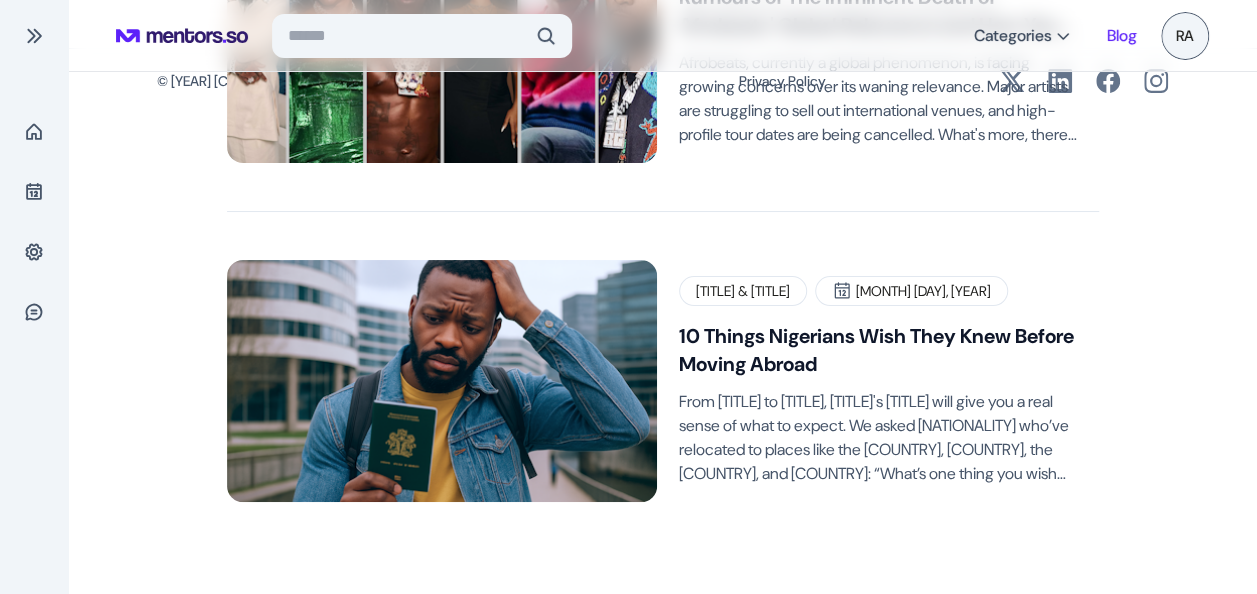 scroll, scrollTop: 624, scrollLeft: 0, axis: vertical 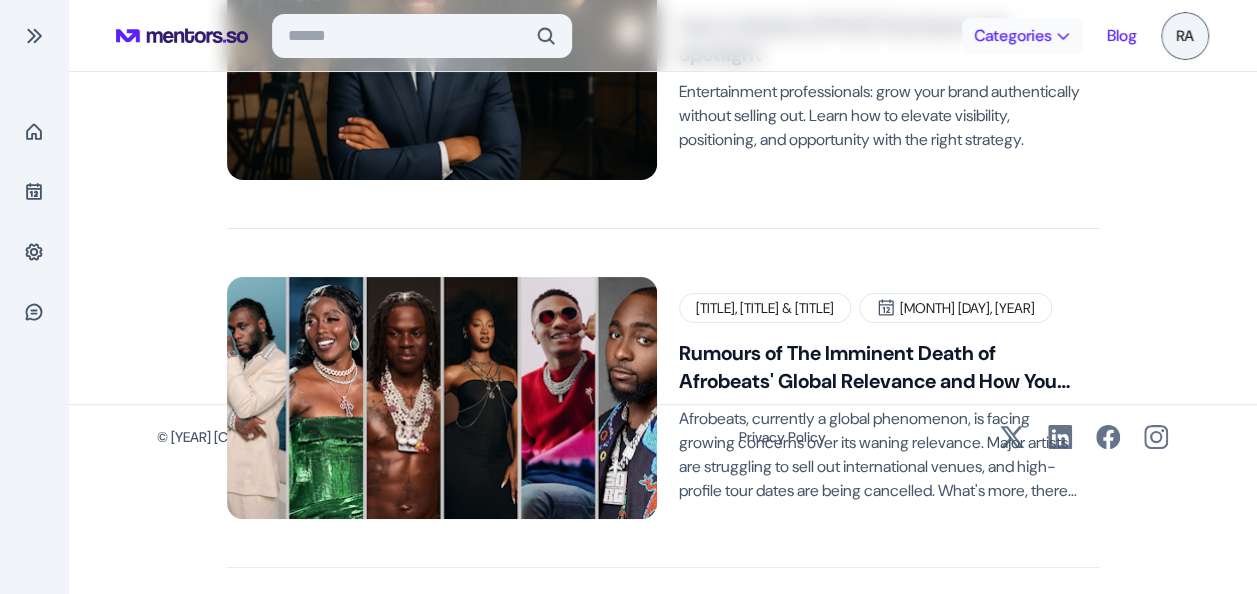 click at bounding box center (1063, 36) 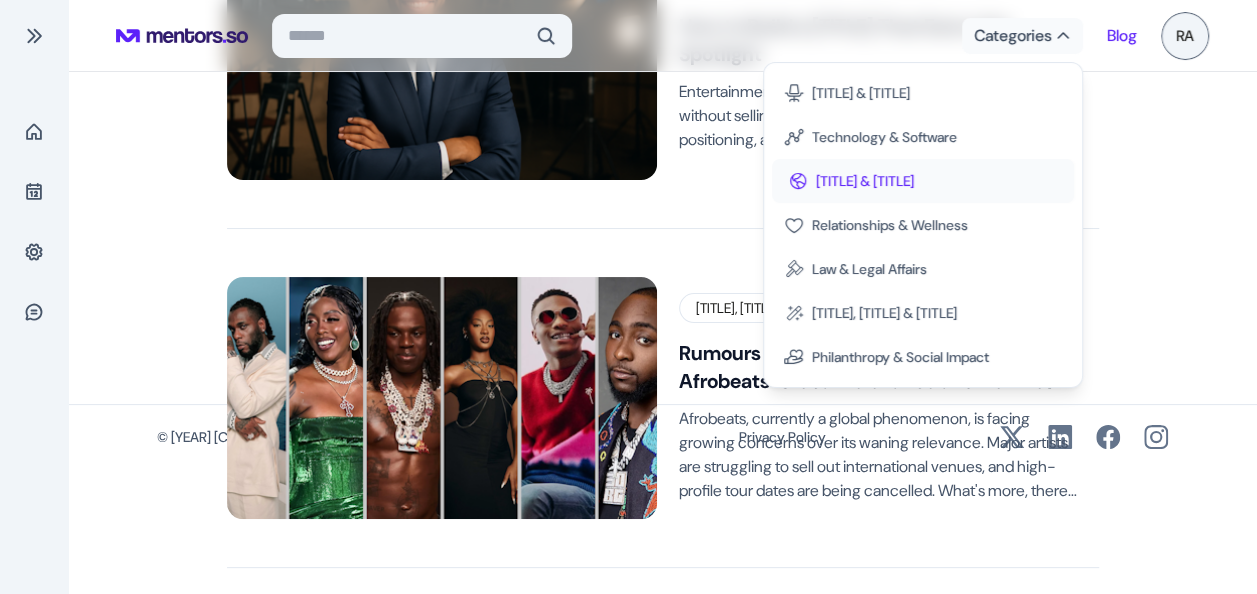 click on "Relocation & Global Opportunities" at bounding box center (865, 181) 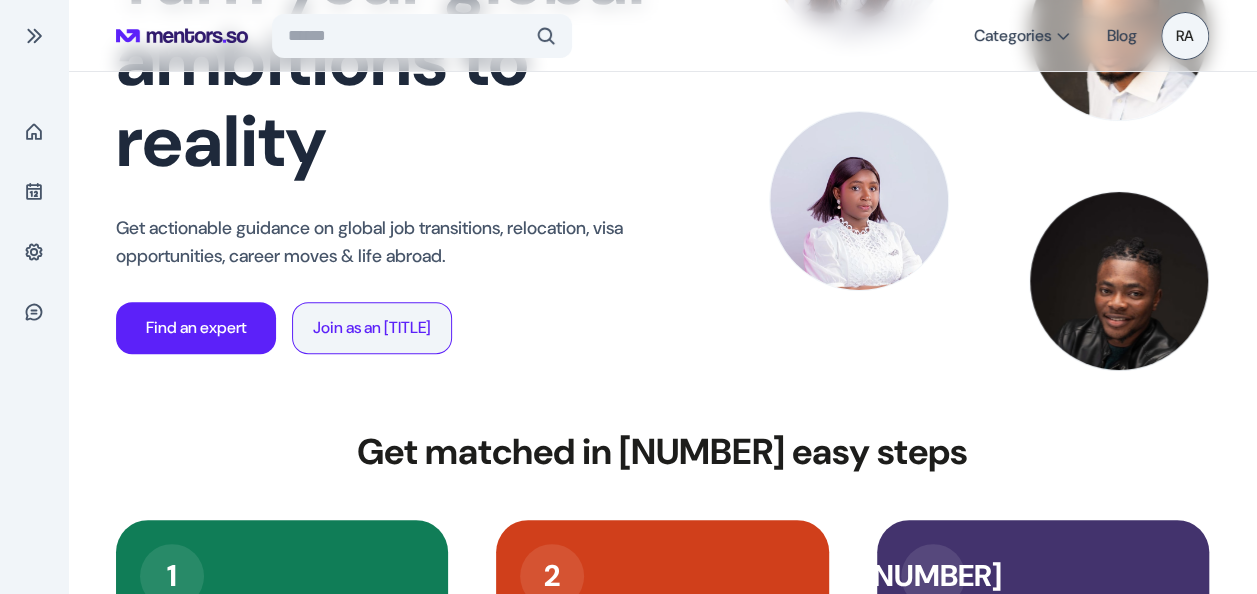 scroll, scrollTop: 0, scrollLeft: 0, axis: both 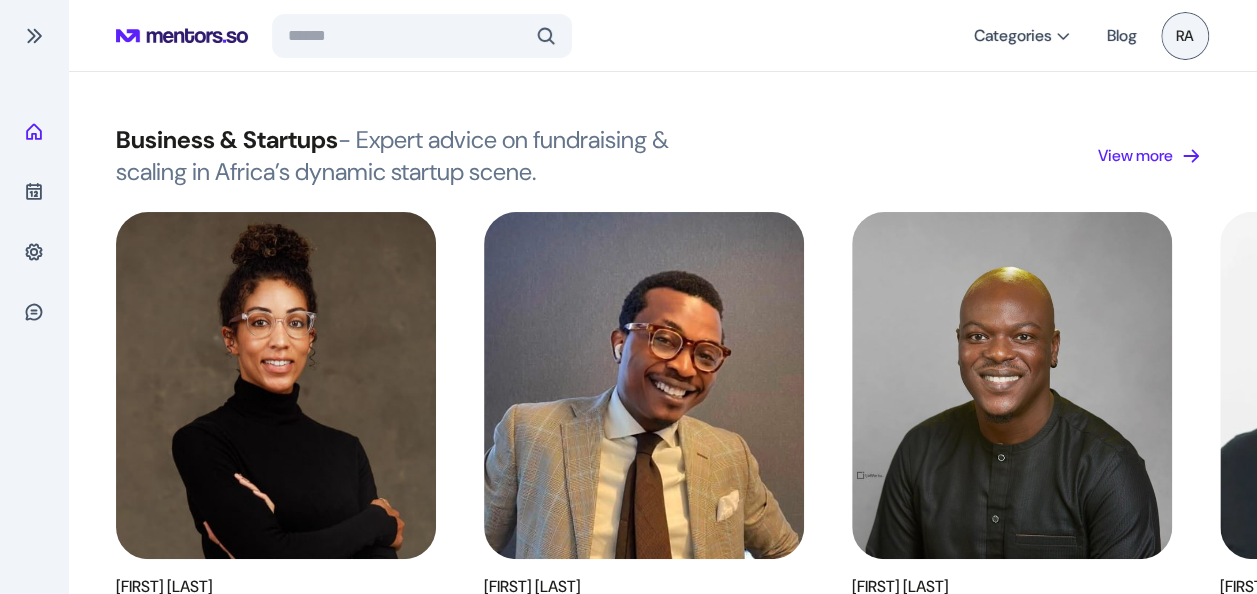click on "Home Sessions Settings Contact us" at bounding box center [34, 297] 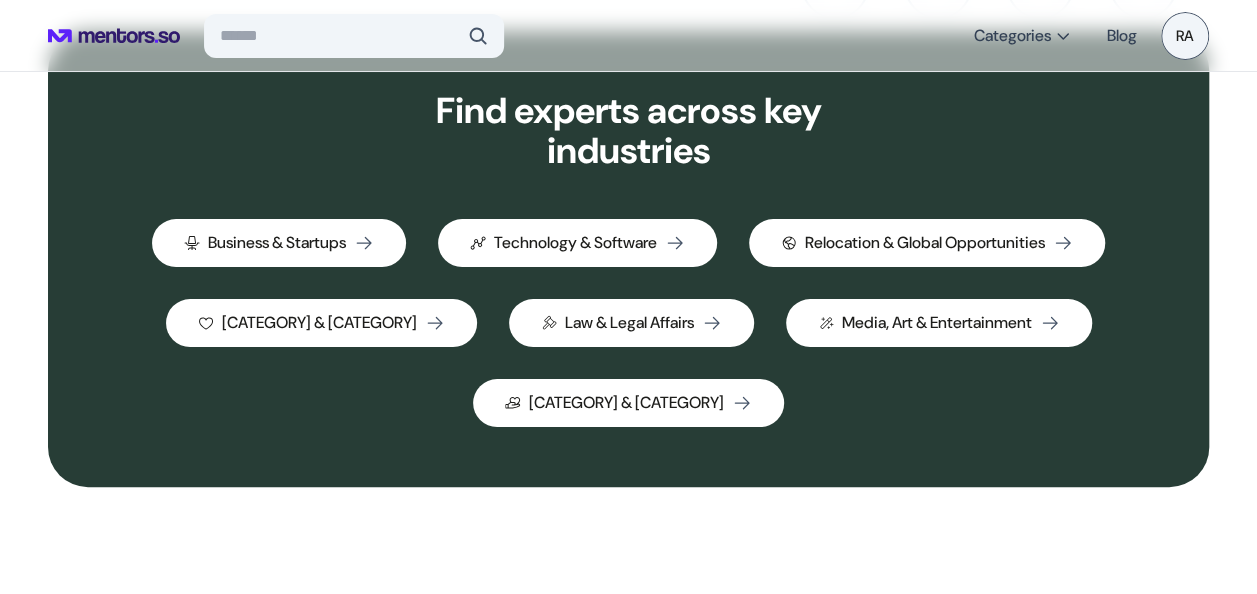 scroll, scrollTop: 769, scrollLeft: 0, axis: vertical 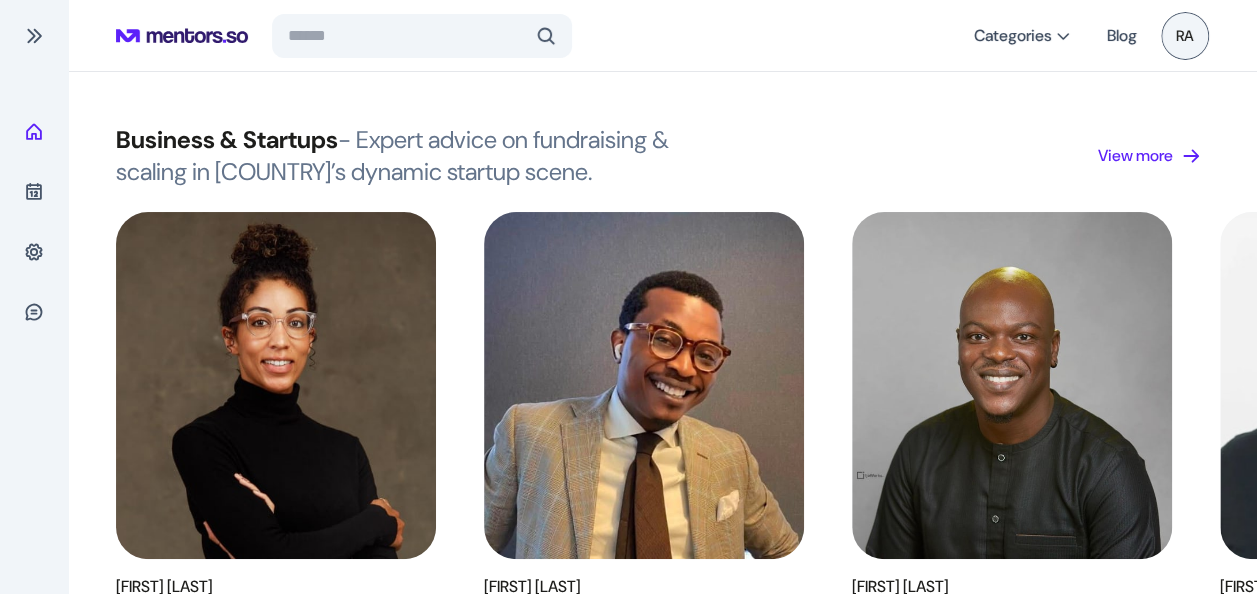 click on "Business & Startups - Expert advice on fundraising & scaling in Africa’s dynamic startup scene. View more [FIRST] [LAST] [TITLE], [ORGANIZATION] Building VC Fund Partnership & Joint Ventures + [NUMBER] [FIRST] [LAST] [TITLE], [ORGANIZATION] Advanced Sales & Revenue Growth High-Performance Sales Leadership + [NUMBER] [FIRST] [LAST] General manager [COUNTRY] , [ORGANIZATION] Business Growth Tech & Banking Industries + [NUMBER] [FIRST] [LAST] [TITLE], [ORGANIZATION] Scaling Startups [TITLE] + [NUMBER] [FIRST] [LAST] [TITLE], [ORGANIZATION] [TITLE] & [INDUSTRY] + [NUMBER] [FIRST] [LAST] [TITLE], [ORGANIZATION] Scaling [INDUSTRY] [TITLE] + [NUMBER] [FIRST] [LAST] [TITLE], [ORGANIZATION] [TITLE] [INDUSTRY] + [NUMBER]" at bounding box center [662, 2590] 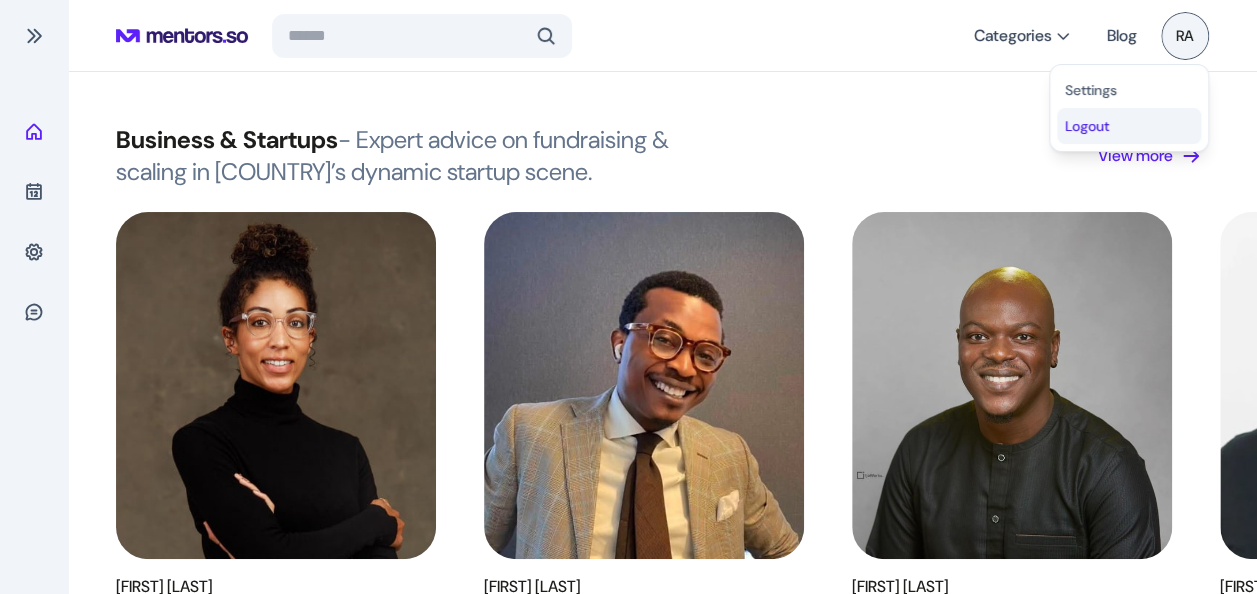 click on "Logout" 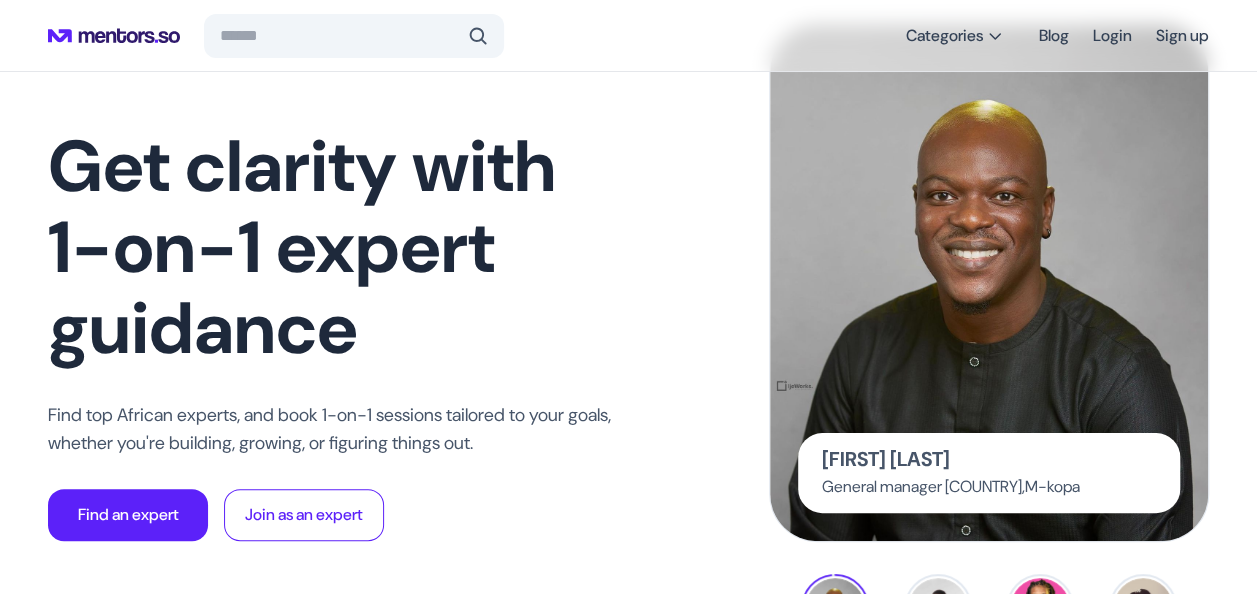 click on "Find top African experts, and book 1-on-1 sessions tailored to your goals, whether you're building, growing, or figuring things out. Find an expert Join as an expert [FIRST] [LAST] General manager [COUNTRY] , [ORGANIZATION] Find experts across key industries Business & Startups Technology & Software Relocation & Global Opportunities Relationships & Wellness Law & Legal Affairs Media, Art & Entertainment Philanthropy & Social Impact Business & Startups - Expert advice on fundraising & scaling in Africa’s dynamic startup scene. View more [FIRST] [LAST] [TITLE], [ORGANIZATION] Building VC Fund Partnership & Joint Ventures + [NUMBER] [FIRST] [LAST] [TITLE], [ORGANIZATION] Advanced Sales & Revenue Growth High-Performance Sales Leadership + [NUMBER] [FIRST] [LAST] General manager [COUNTRY] , [ORGANIZATION] Business Growth Tech & Banking Industries + [NUMBER] [FIRST] [LAST] [TITLE], [ORGANIZATION] Scaling Startups , [TITLE] + [NUMBER] [FIRST] [LAST] [TITLE], [ORGANIZATION] [TITLE] & [INDUSTRY] + [NUMBER] [FIRST] [LAST] [TITLE], [ORGANIZATION] Scaling [INDUSTRY] [TITLE] + [NUMBER] [FIRST] [LAST] [TITLE], [ORGANIZATION] [TITLE] [INDUSTRY] + [NUMBER]" at bounding box center [628, 297] 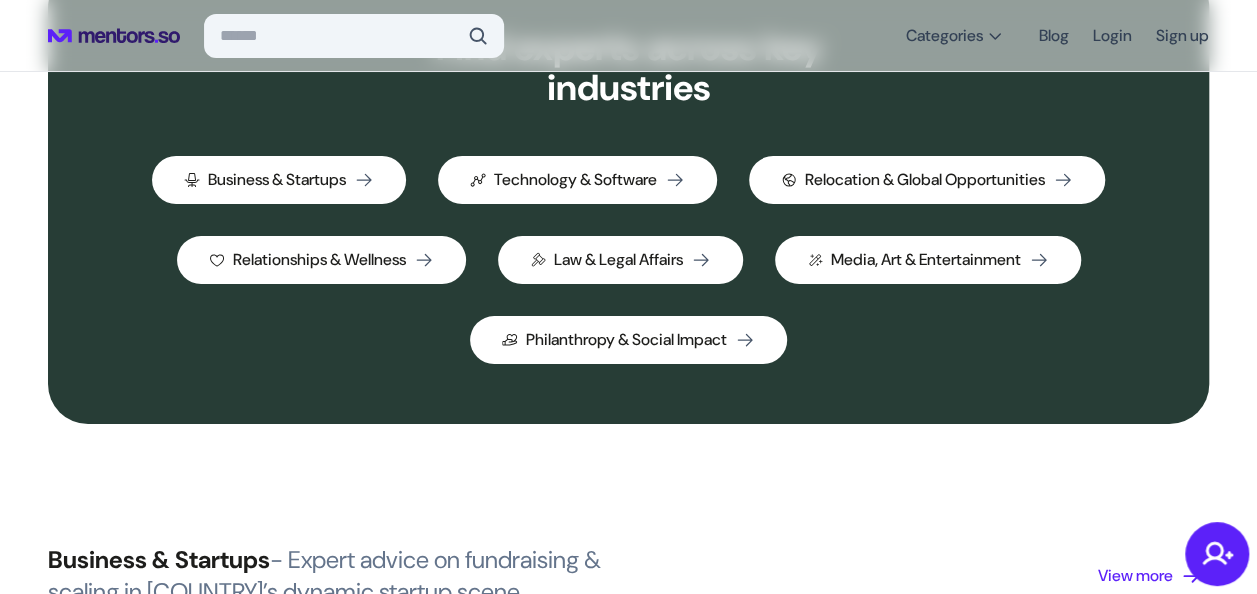 scroll, scrollTop: 598, scrollLeft: 0, axis: vertical 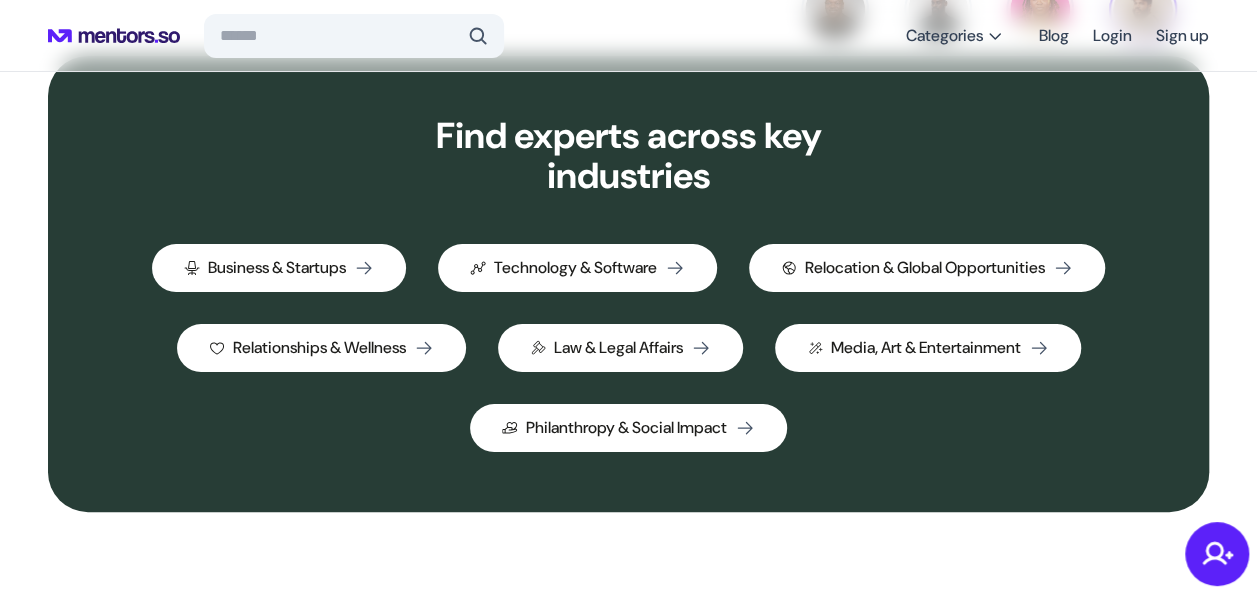 click on "Find experts across key industries Business & Startups Technology & Software Relocation & Global Opportunities Relationships & Wellness Law & Legal Affairs Media, Art & Entertainment Philanthropy & Social Impact" at bounding box center [628, 284] 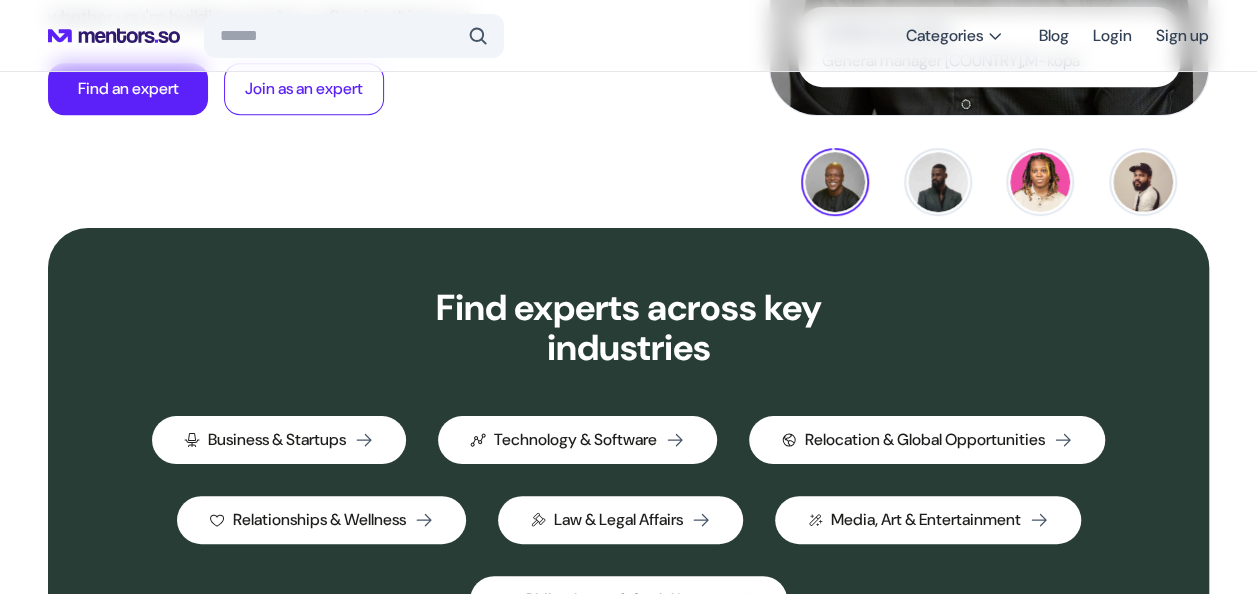 scroll, scrollTop: 548, scrollLeft: 0, axis: vertical 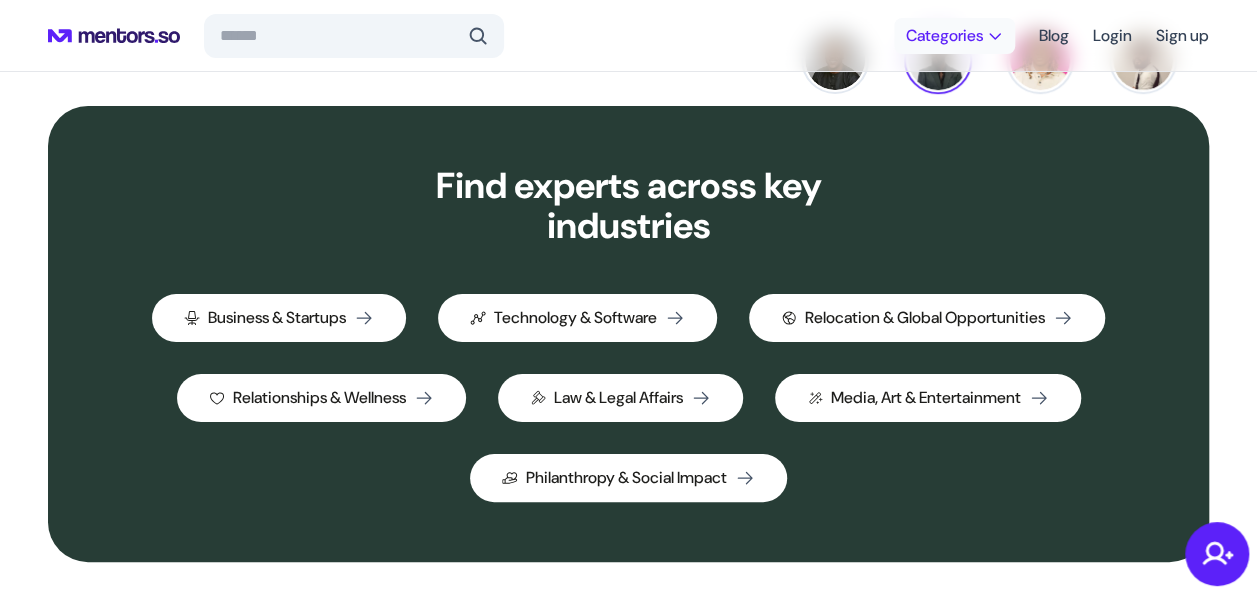 click at bounding box center (995, 36) 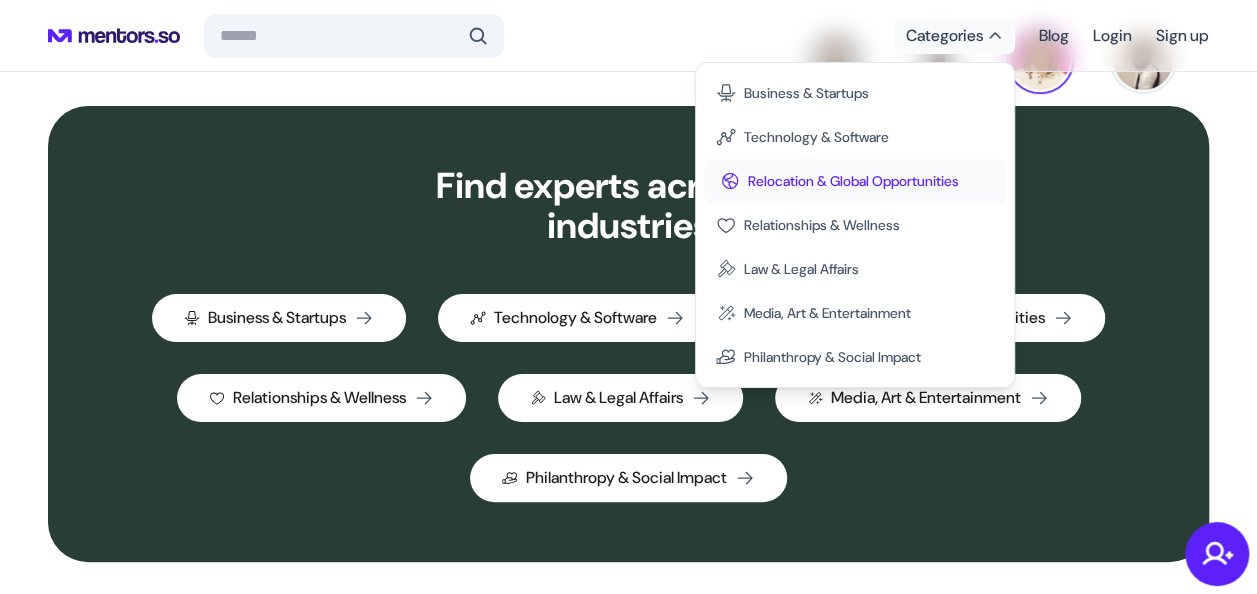 click on "Relocation & Global Opportunities" at bounding box center (853, 181) 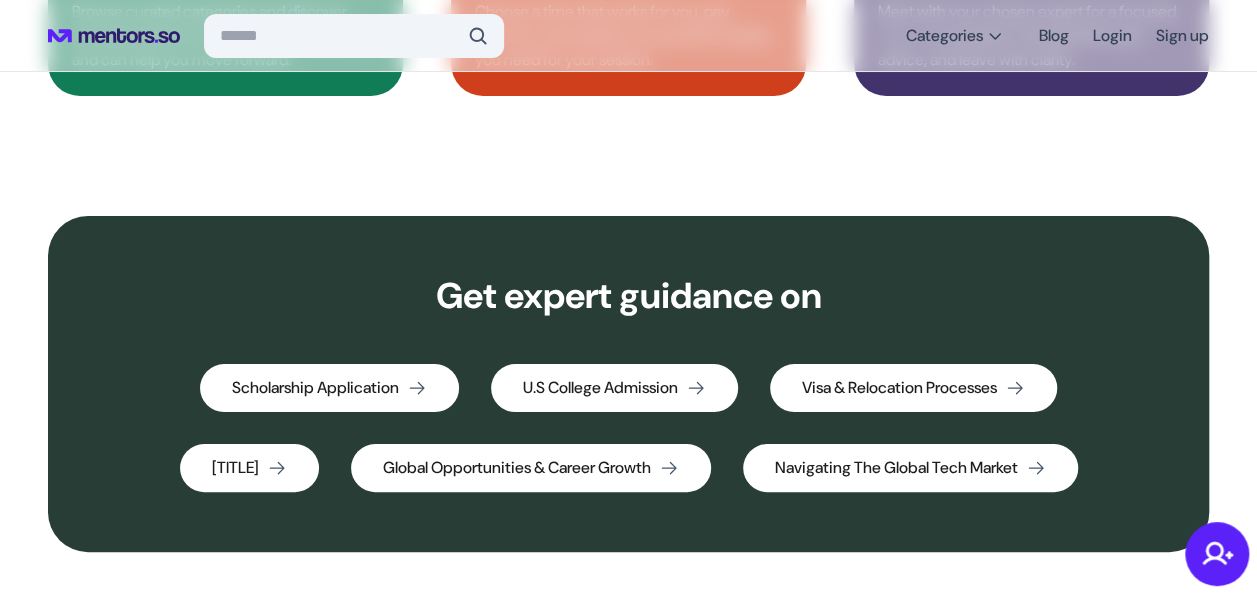 scroll, scrollTop: 866, scrollLeft: 0, axis: vertical 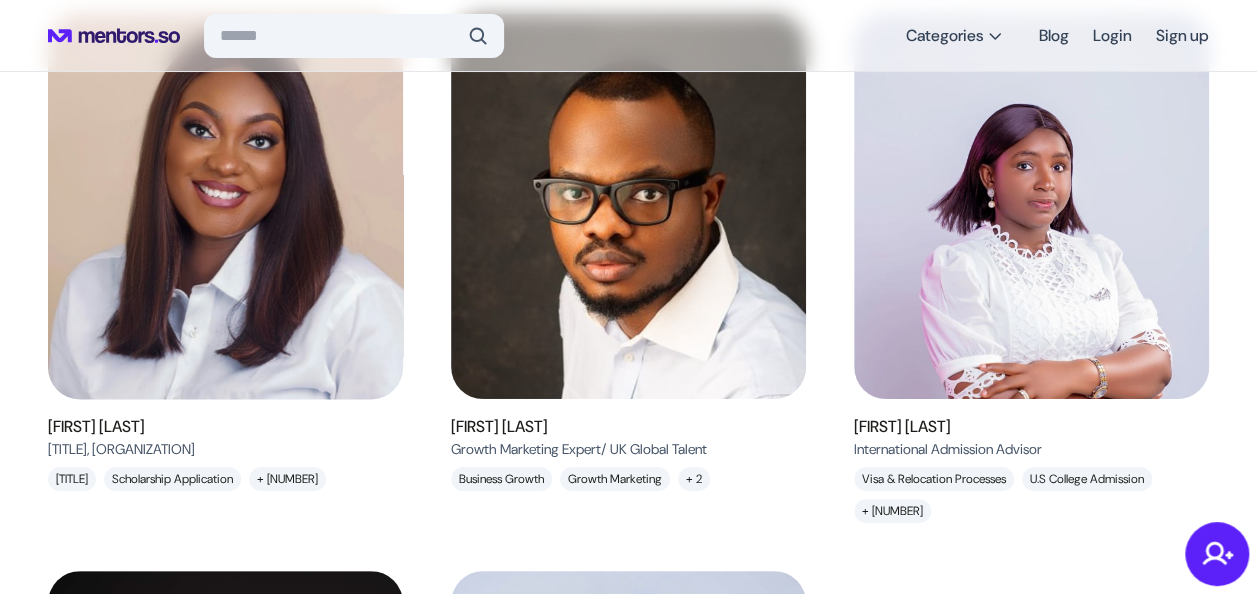 click at bounding box center (225, 206) 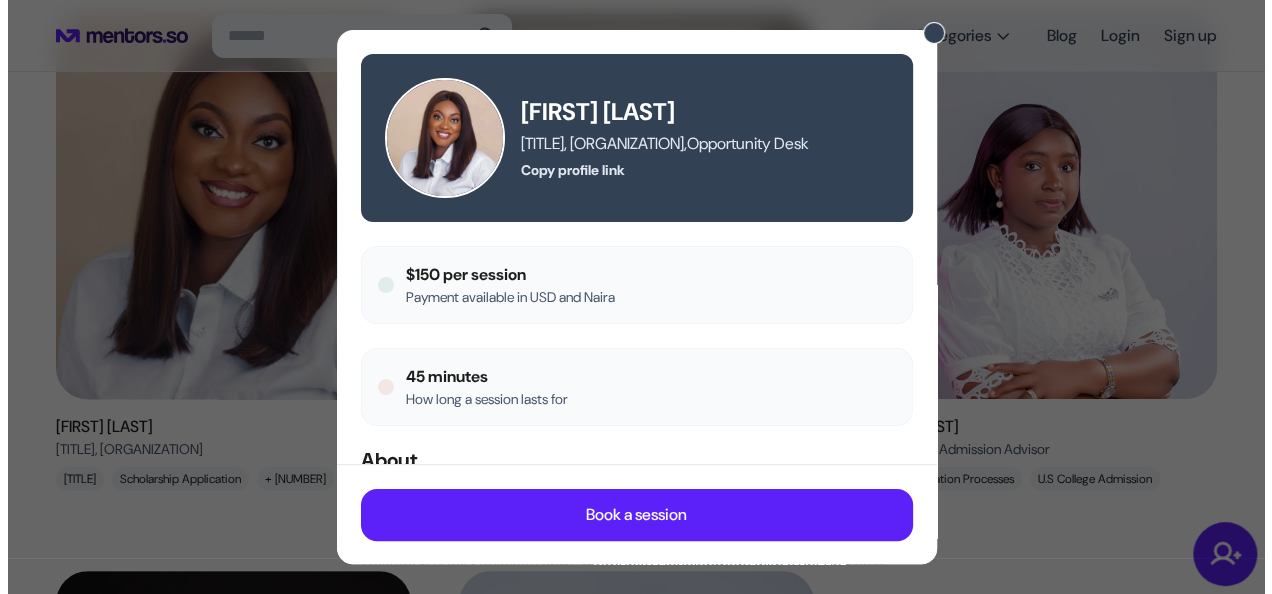 scroll, scrollTop: 1678, scrollLeft: 0, axis: vertical 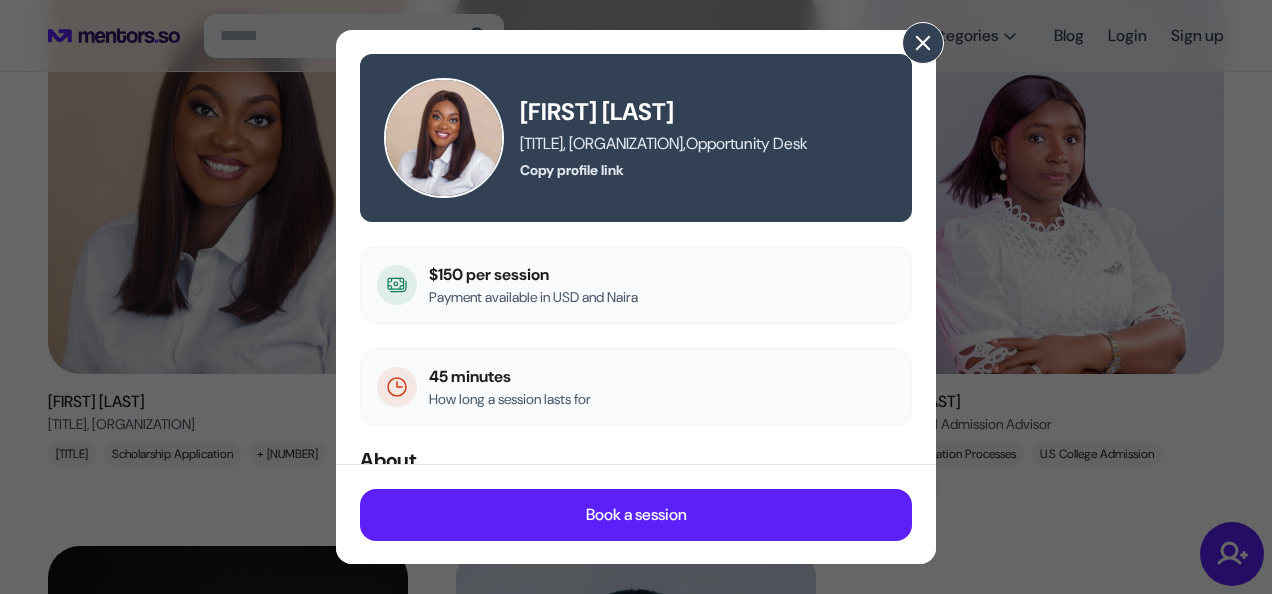 click at bounding box center [923, 43] 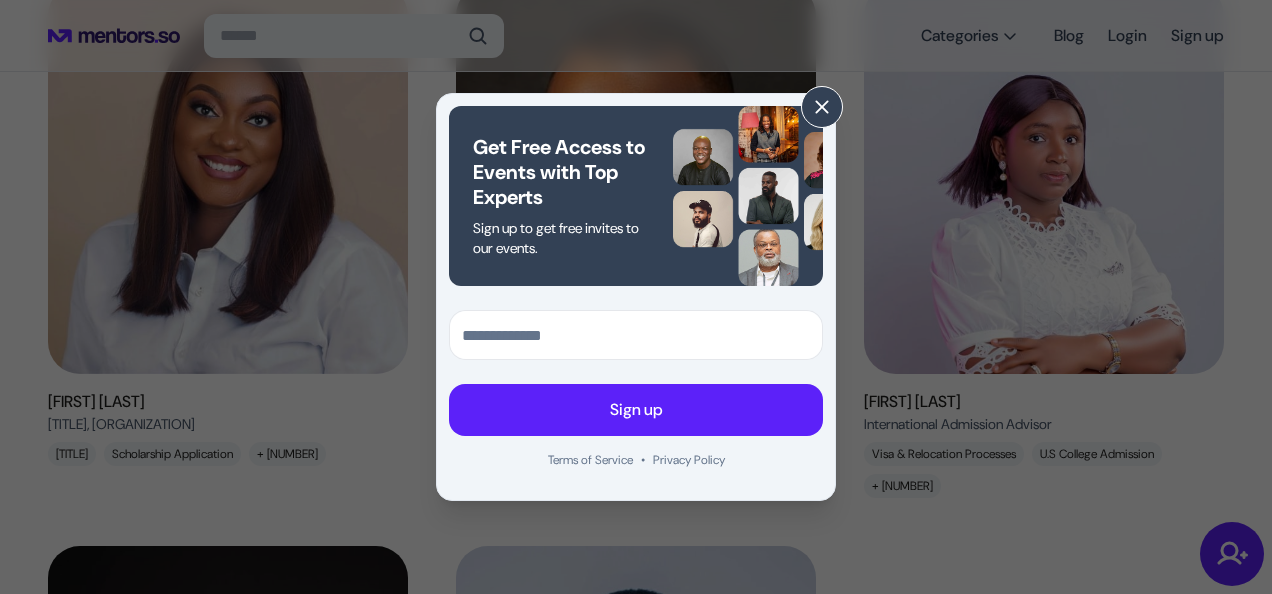 click 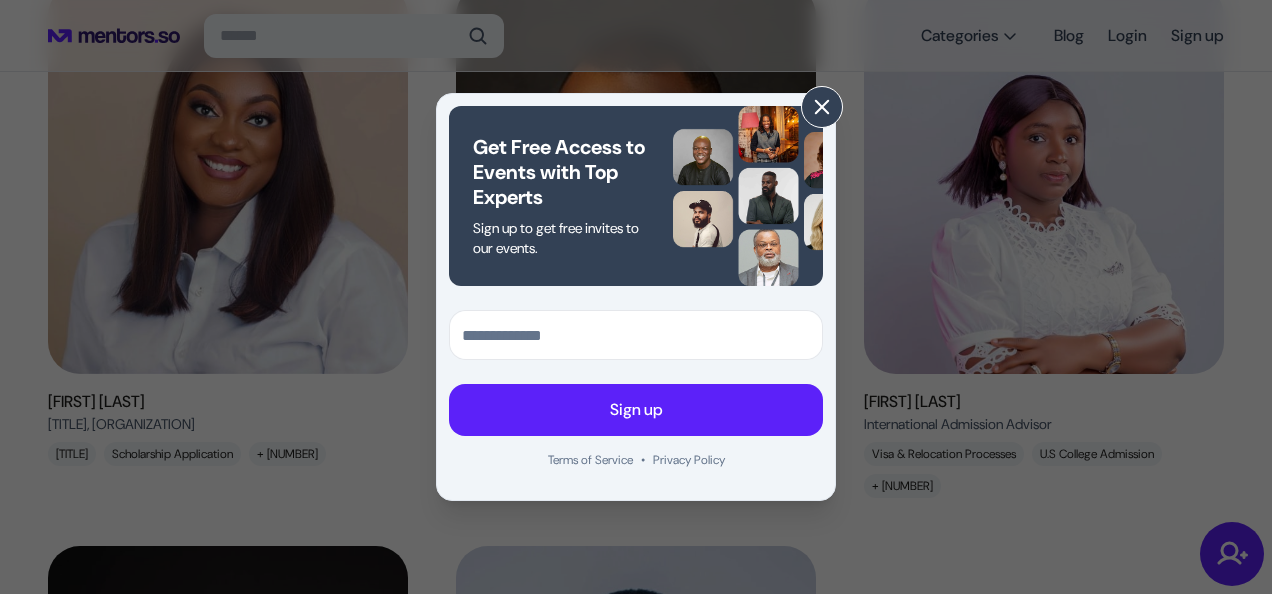 click at bounding box center (822, 107) 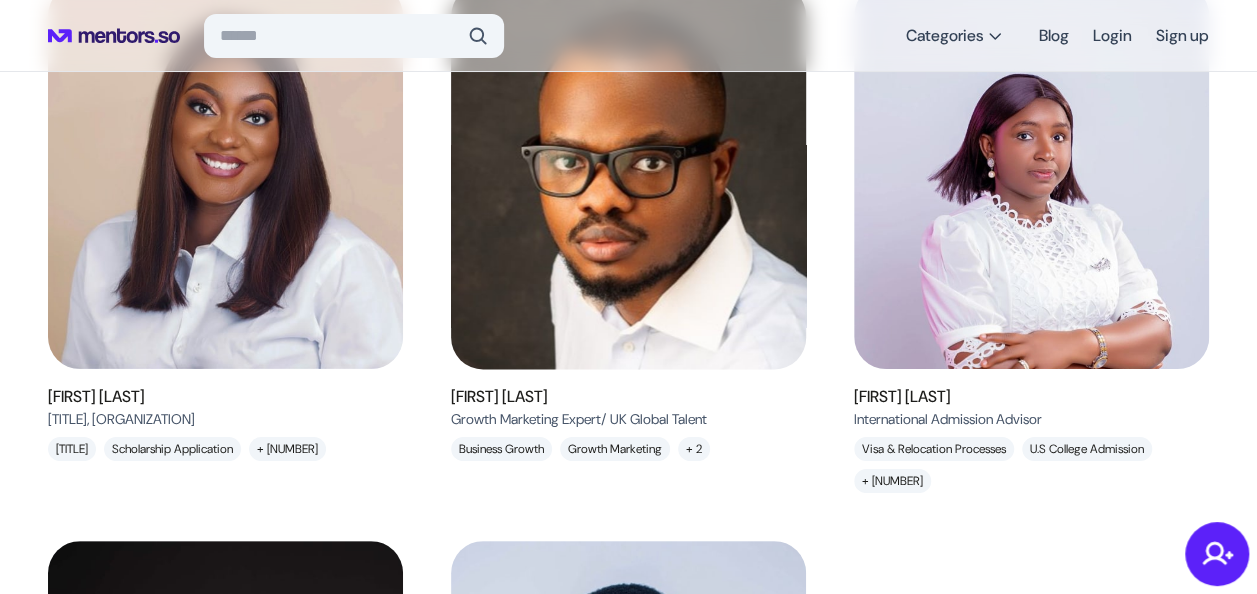 click at bounding box center (628, 176) 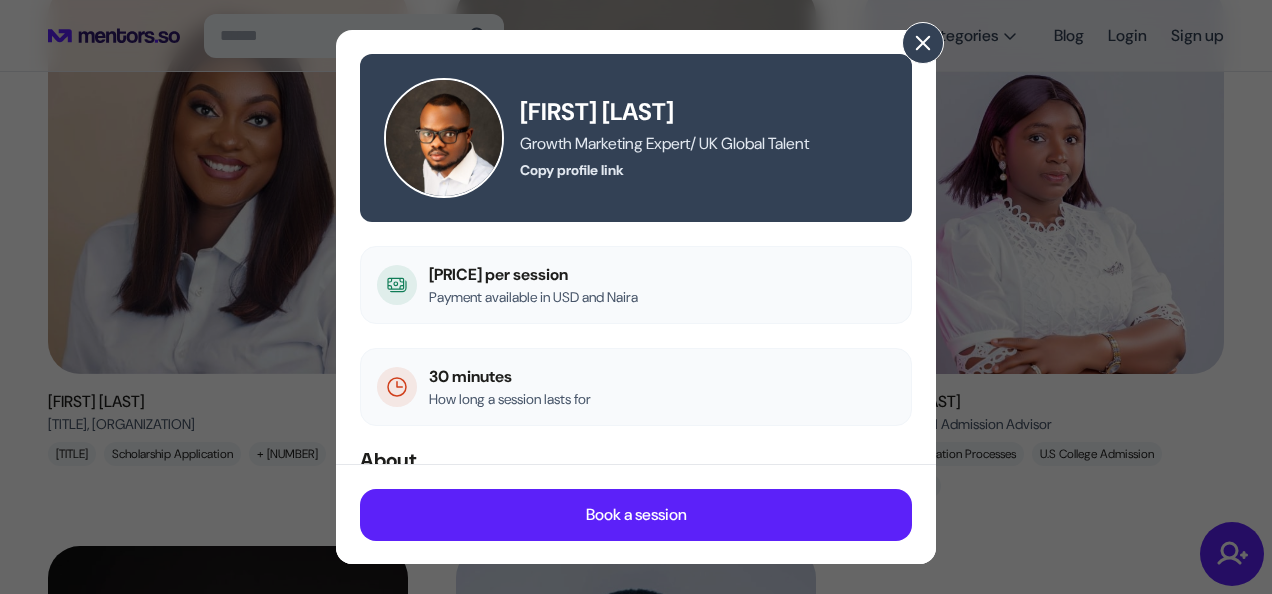 click at bounding box center (923, 43) 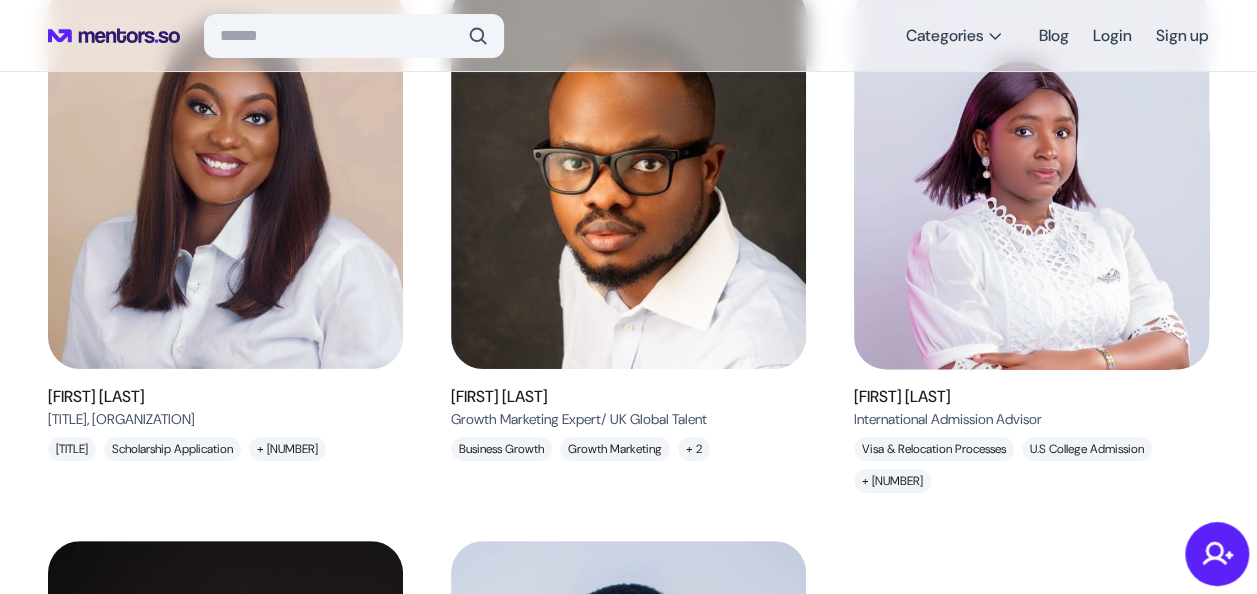 click at bounding box center [1031, 176] 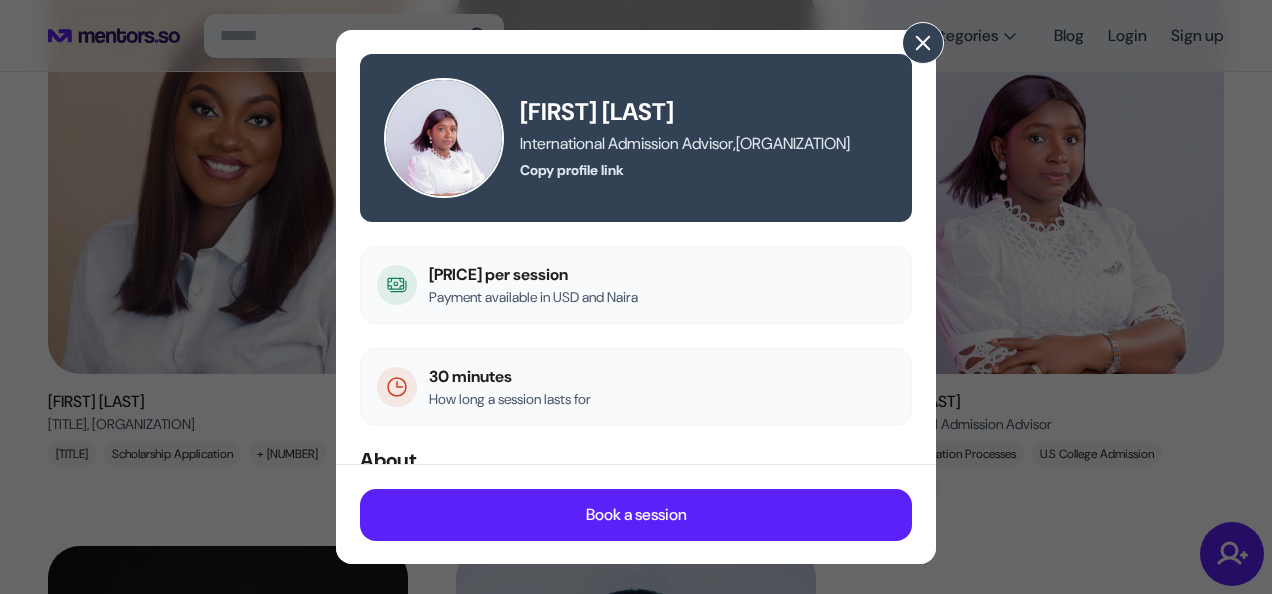 click at bounding box center [923, 43] 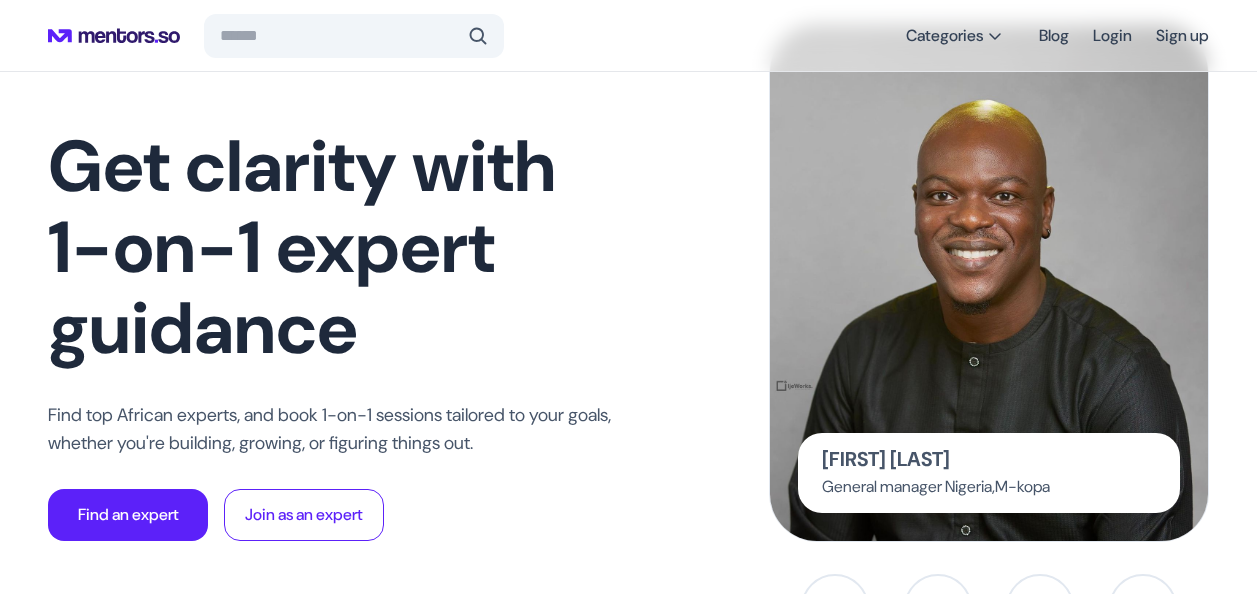scroll, scrollTop: 0, scrollLeft: 0, axis: both 